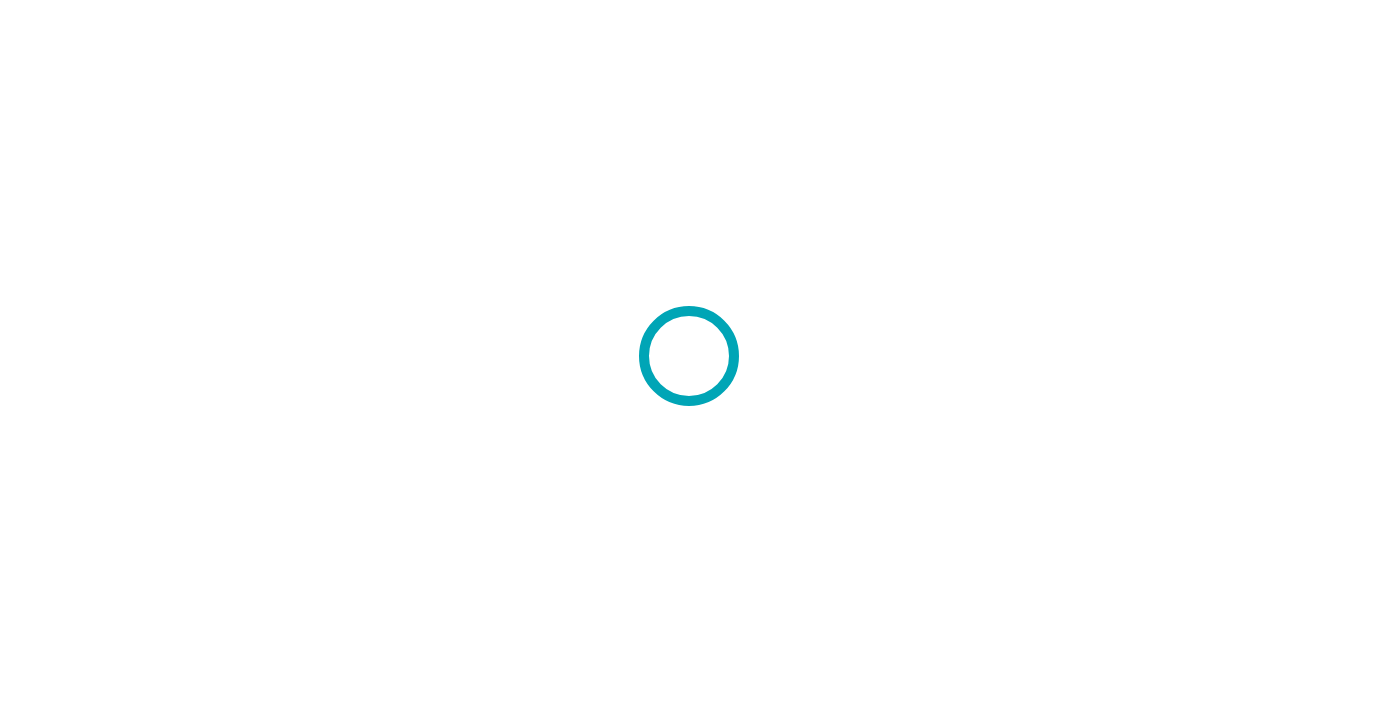 scroll, scrollTop: 0, scrollLeft: 0, axis: both 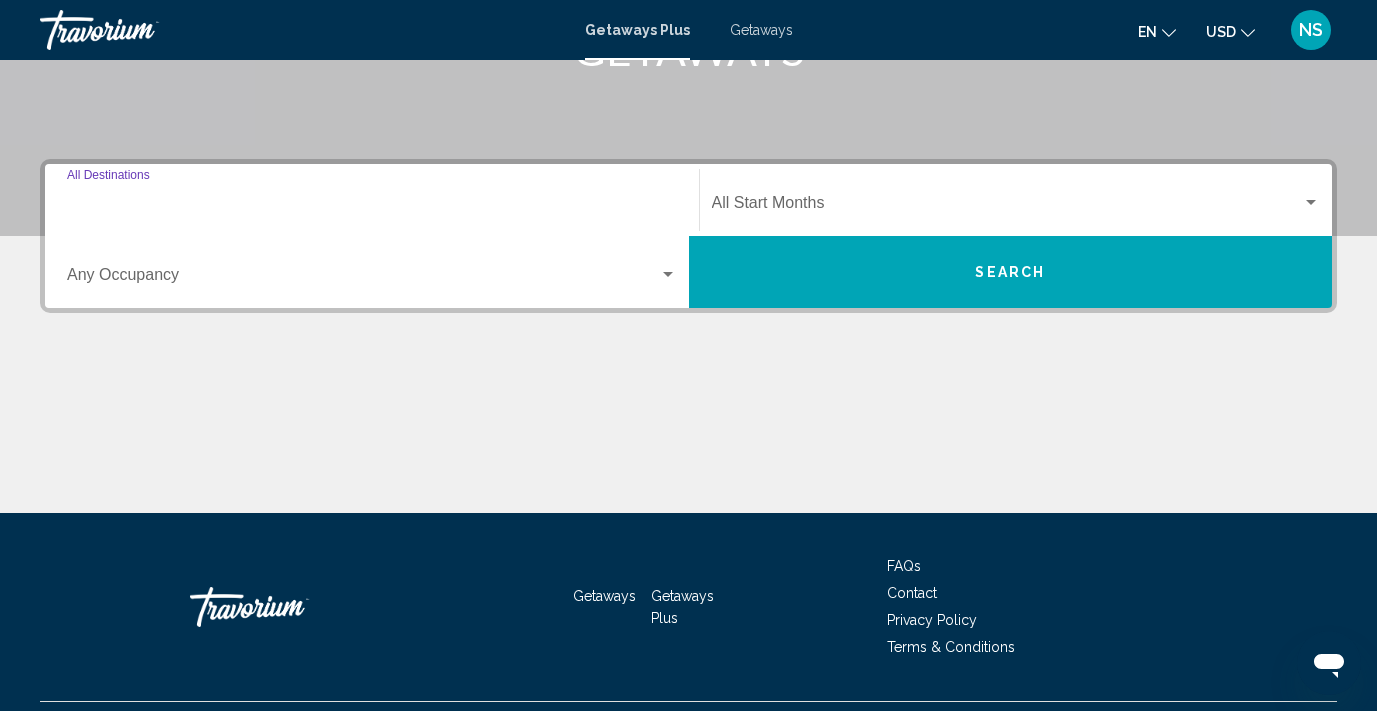click on "Destination All Destinations" at bounding box center (372, 207) 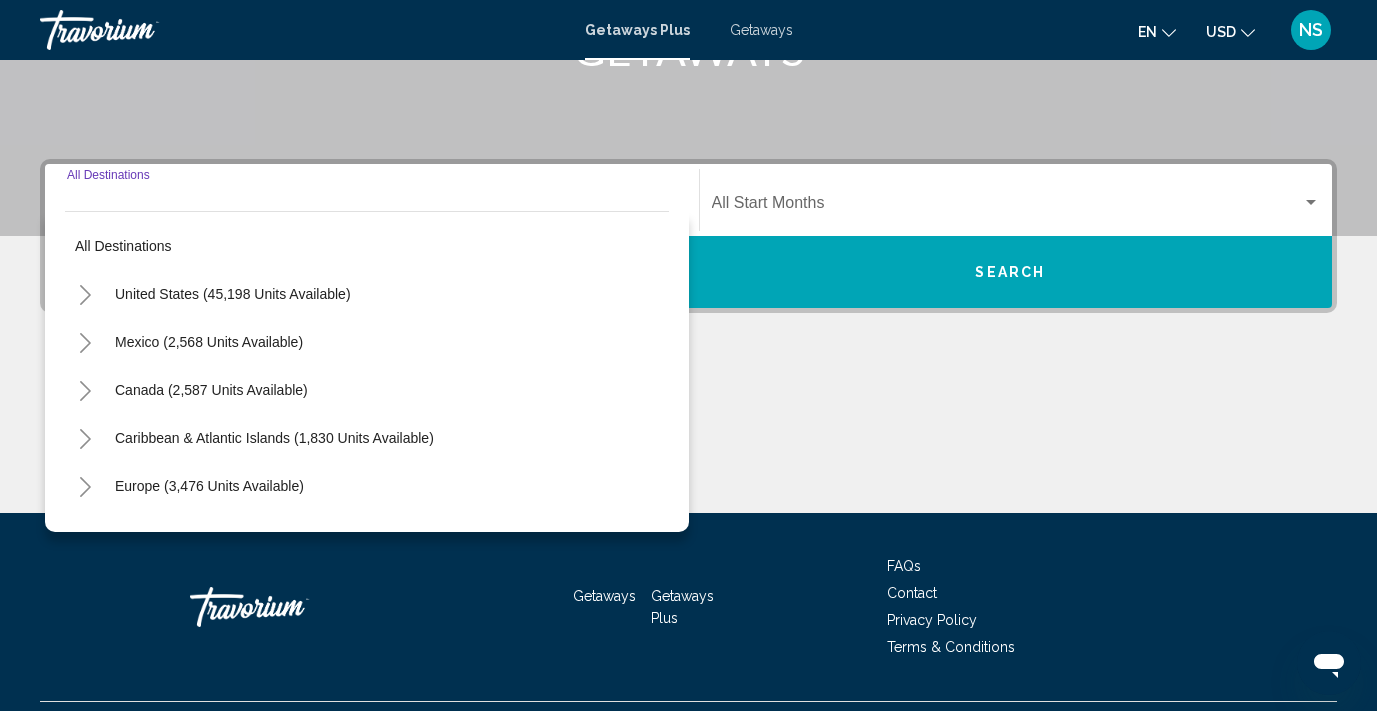 scroll, scrollTop: 411, scrollLeft: 0, axis: vertical 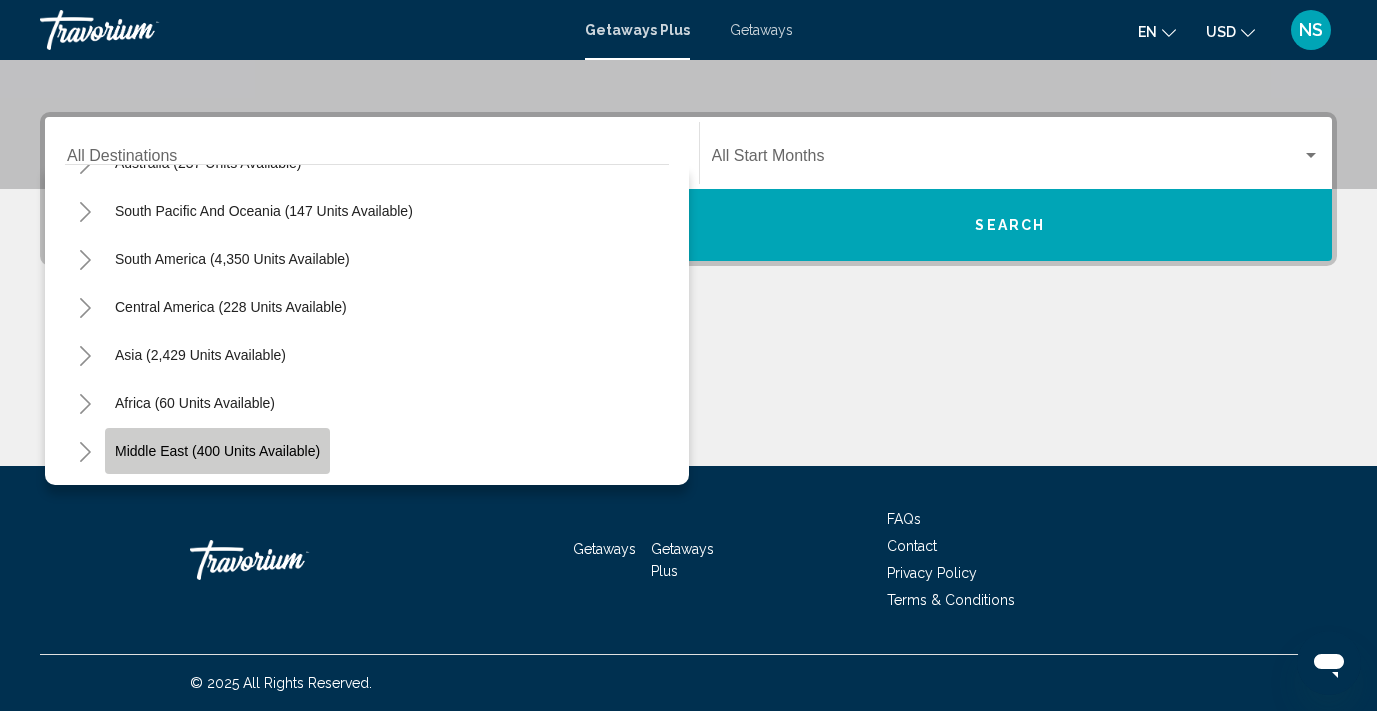 click on "Middle East (400 units available)" 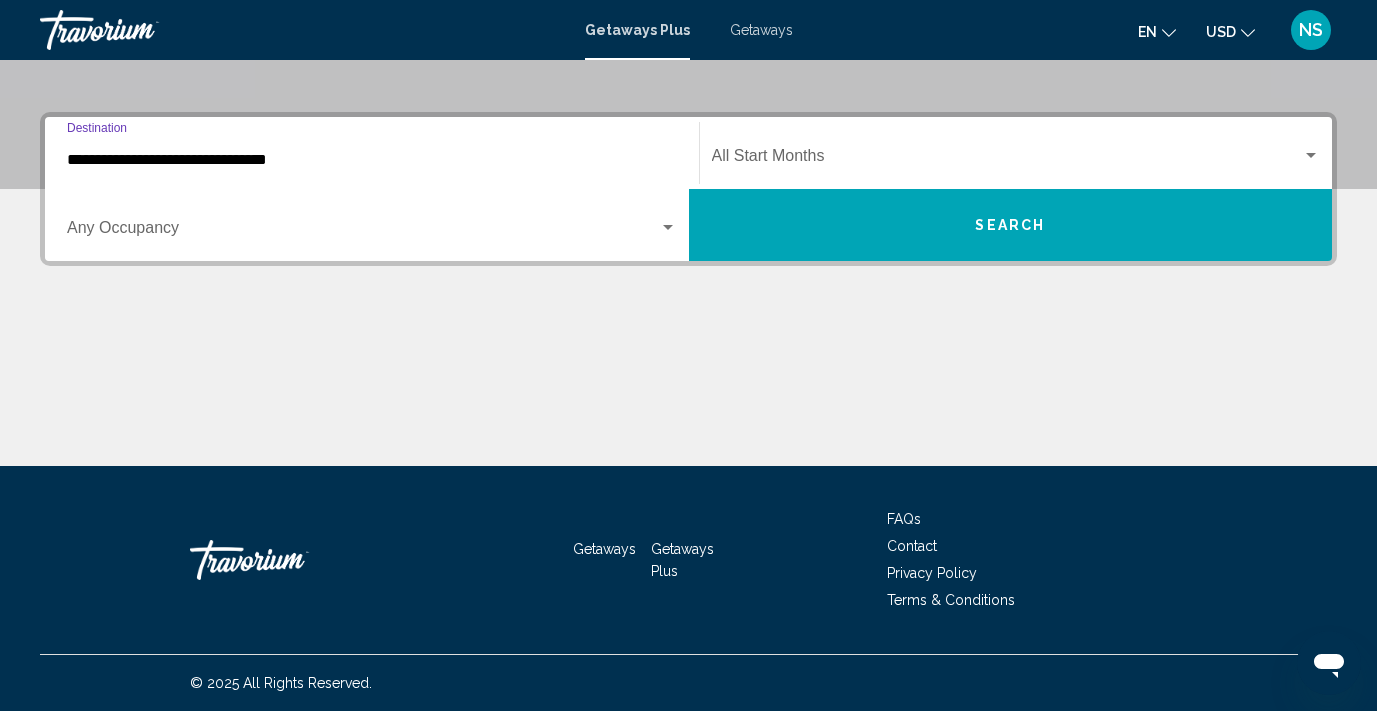 click at bounding box center [668, 228] 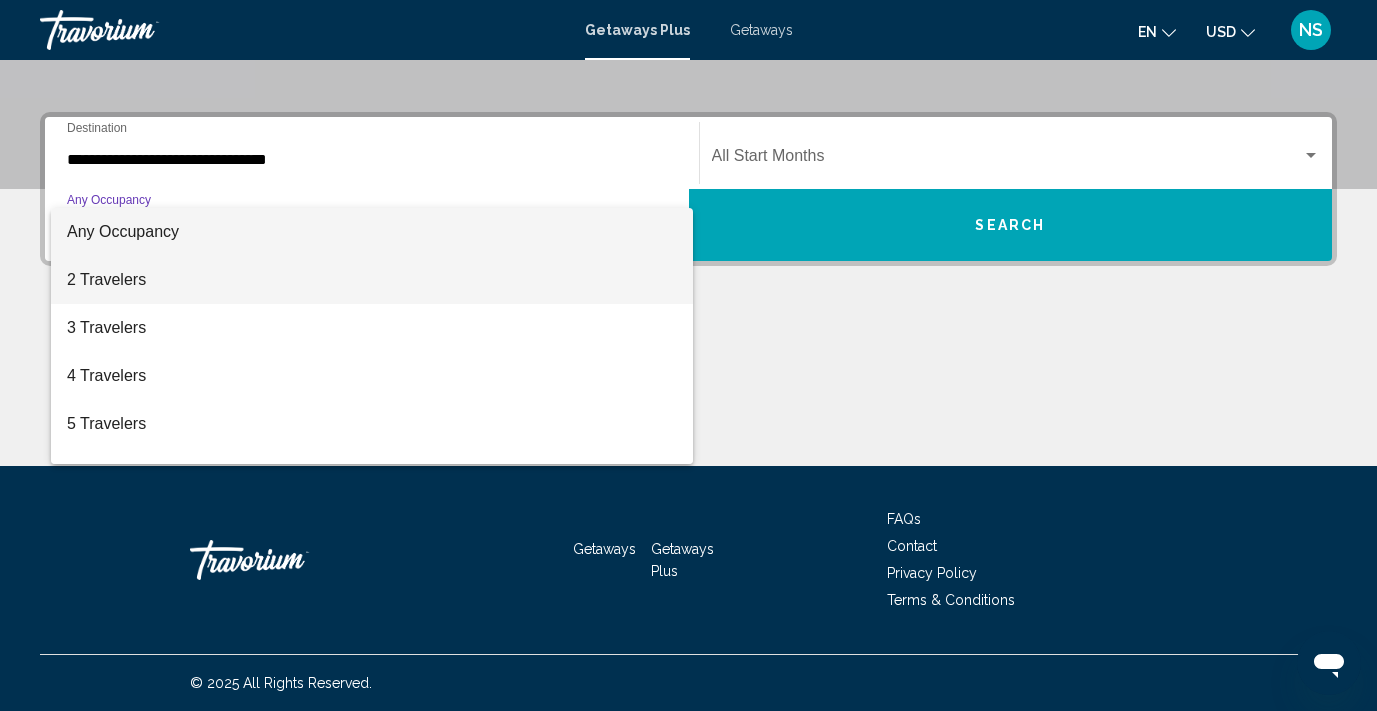 click on "2 Travelers" at bounding box center [372, 280] 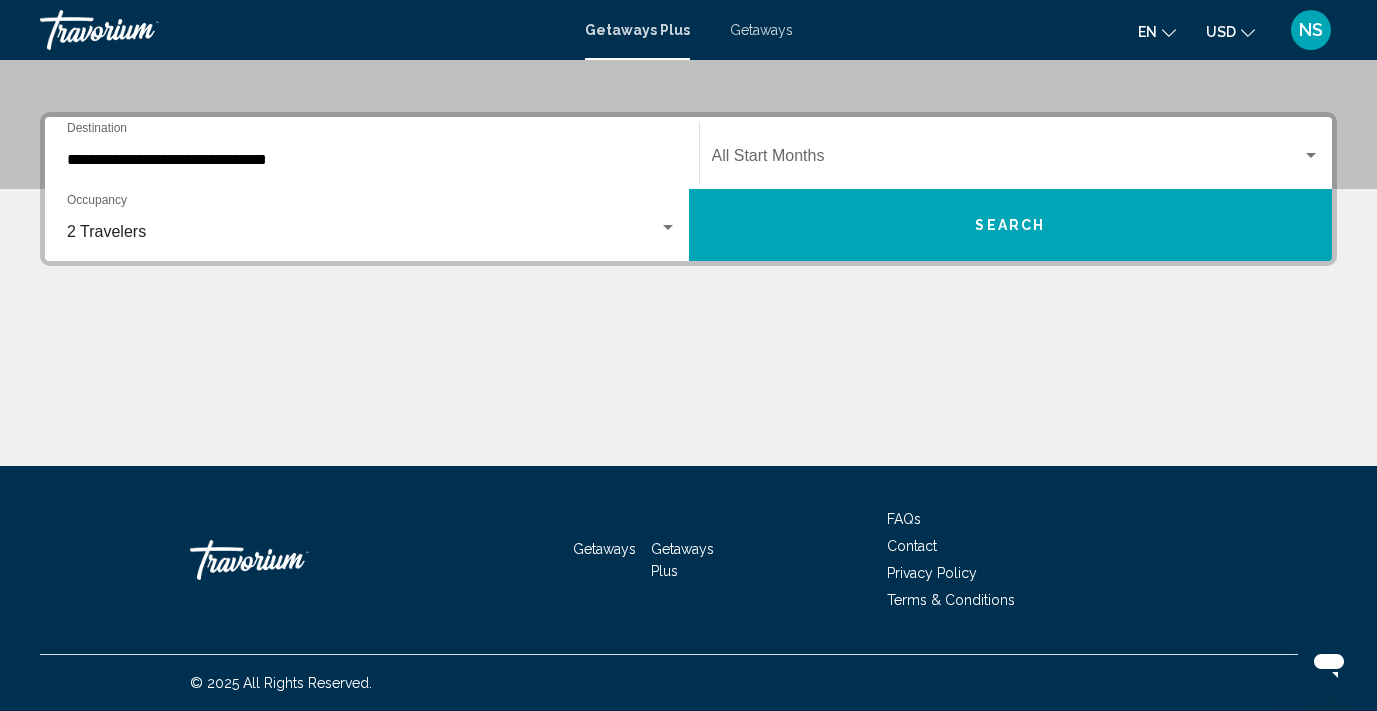 click on "Start Month All Start Months" 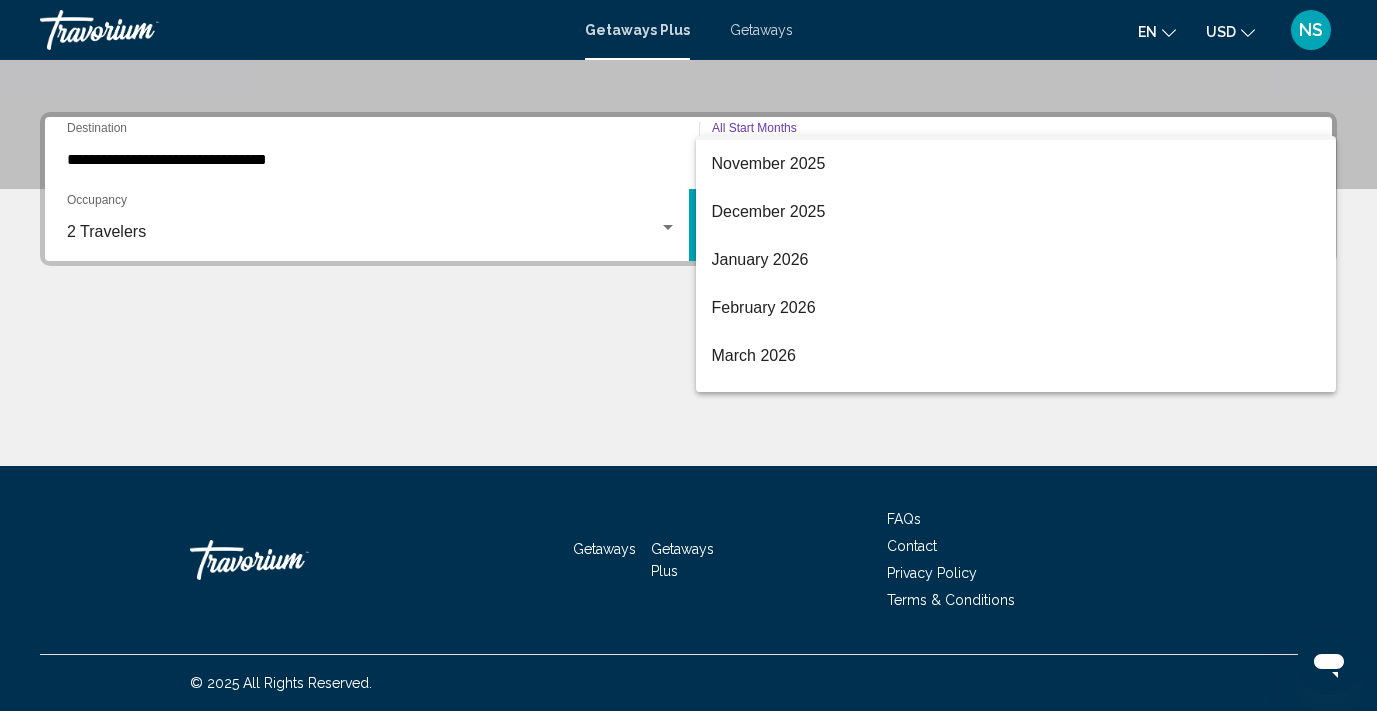 scroll, scrollTop: 189, scrollLeft: 0, axis: vertical 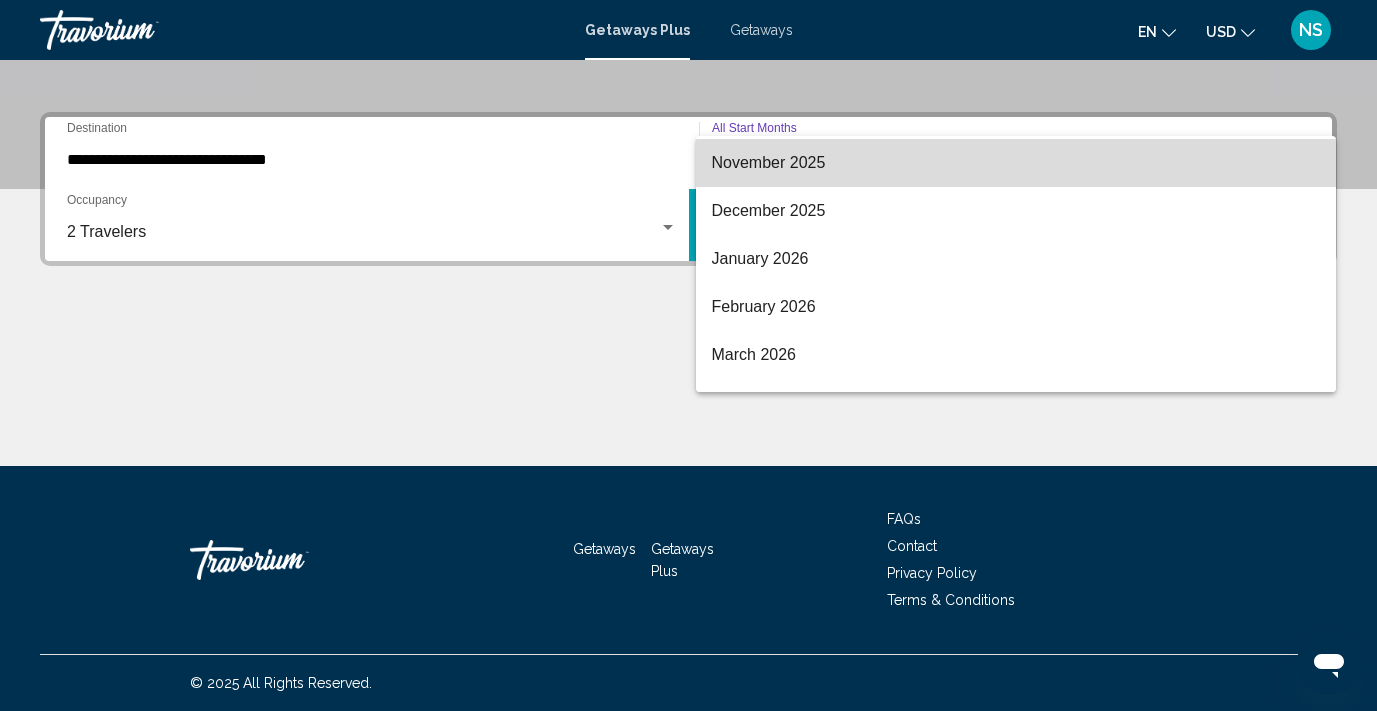 click on "November 2025" at bounding box center (1016, 163) 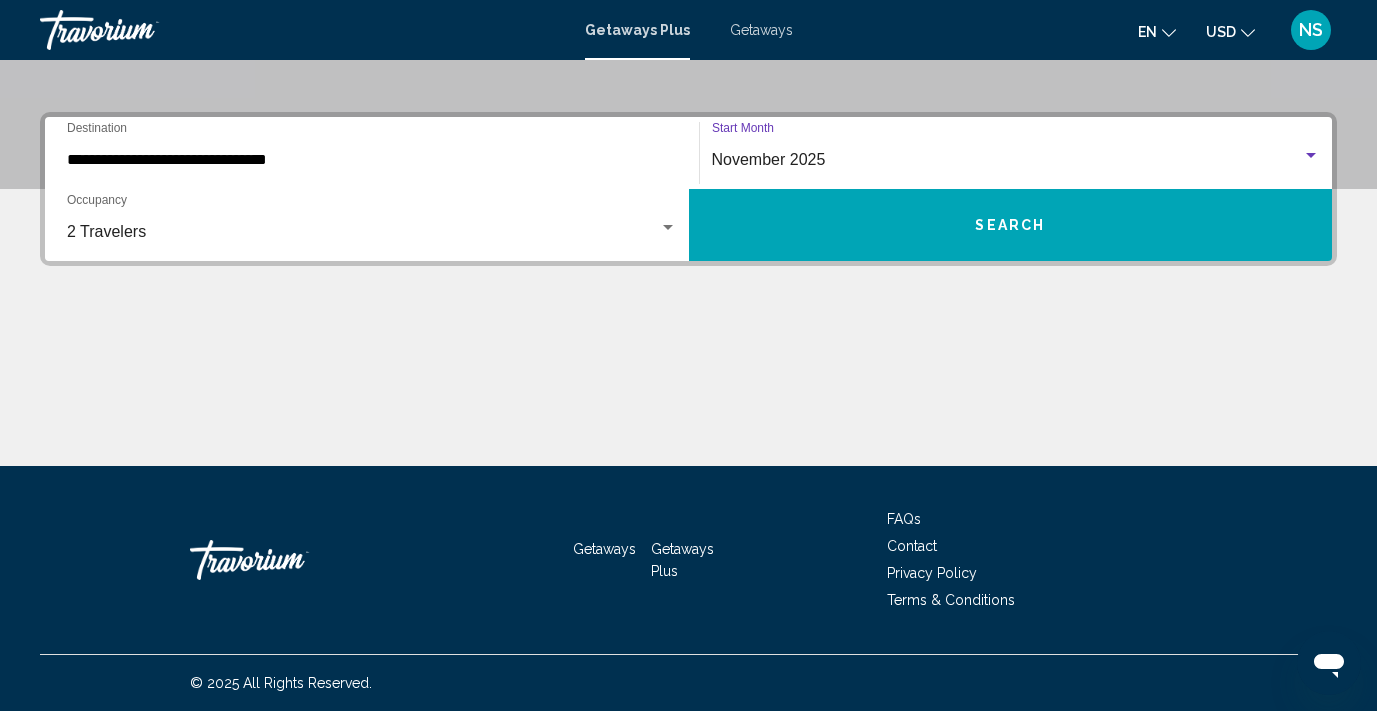 click on "November 2025" at bounding box center (769, 159) 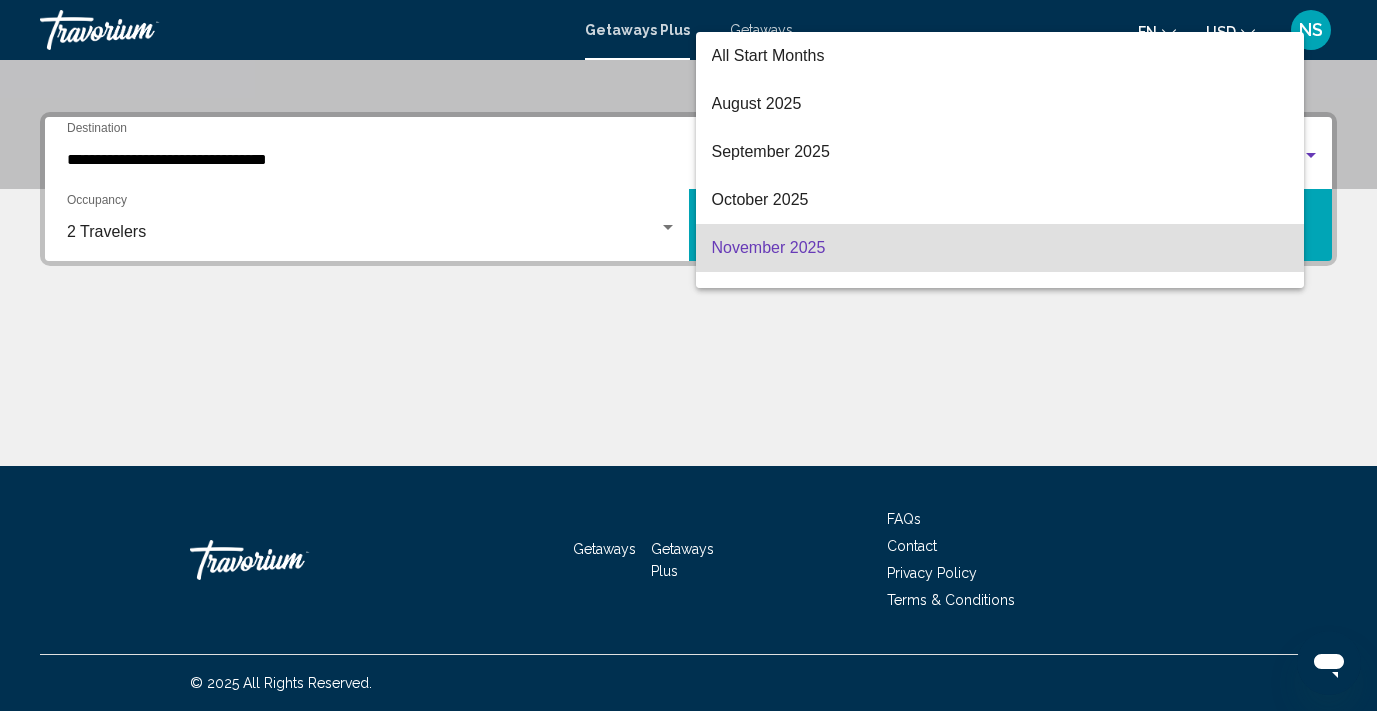 scroll, scrollTop: 88, scrollLeft: 0, axis: vertical 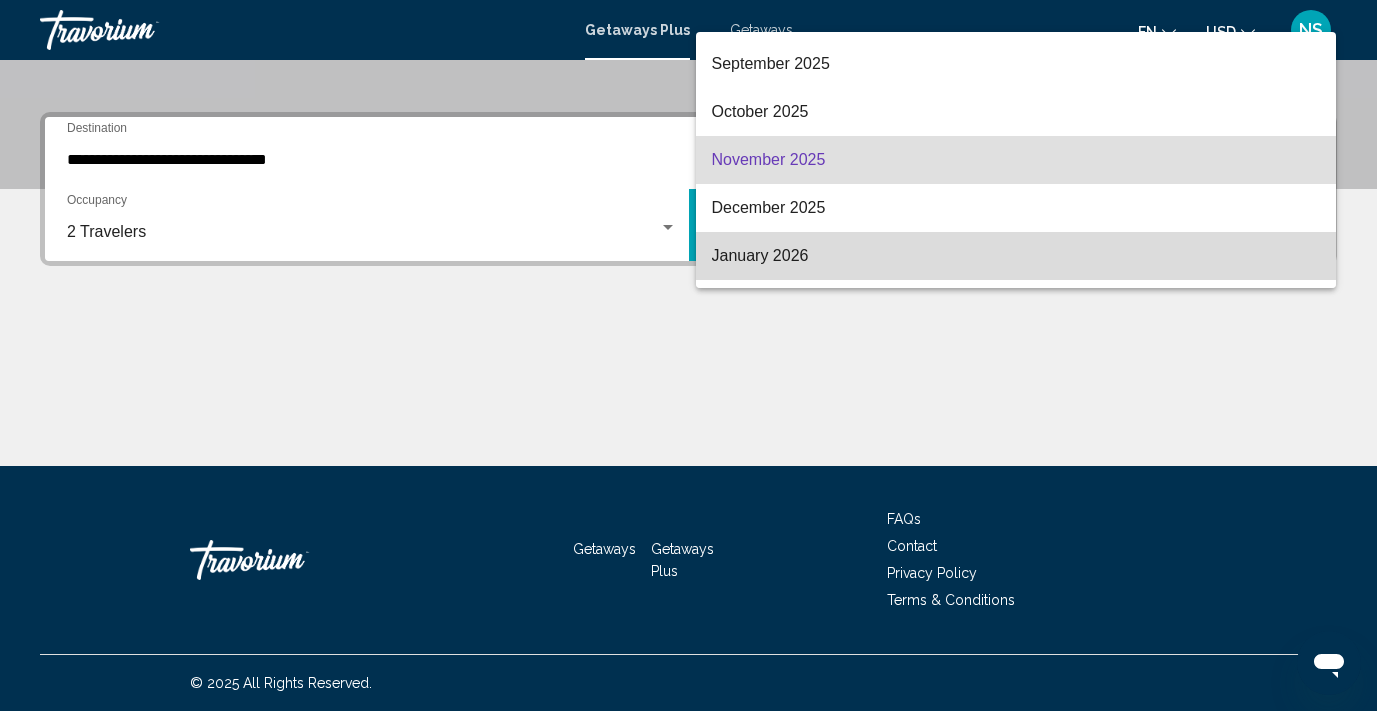 click on "January 2026" at bounding box center [1016, 256] 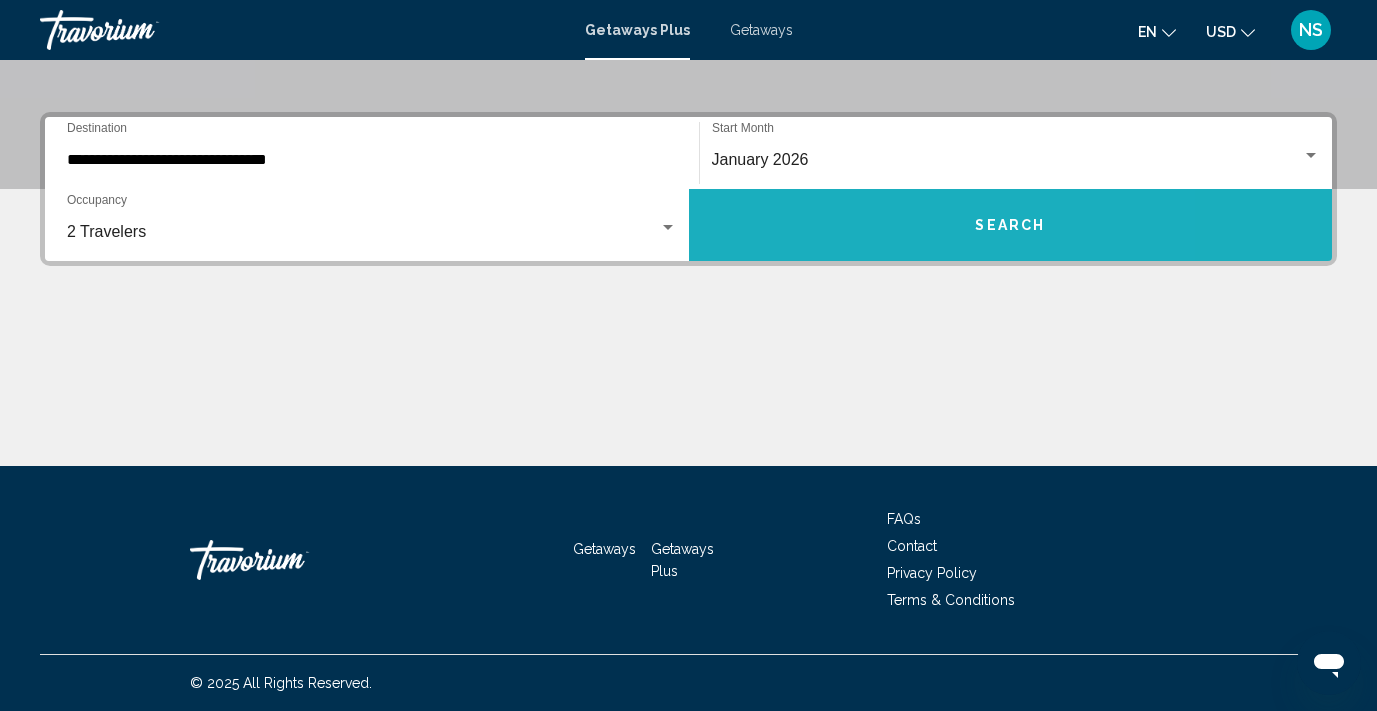 click on "Search" at bounding box center [1011, 225] 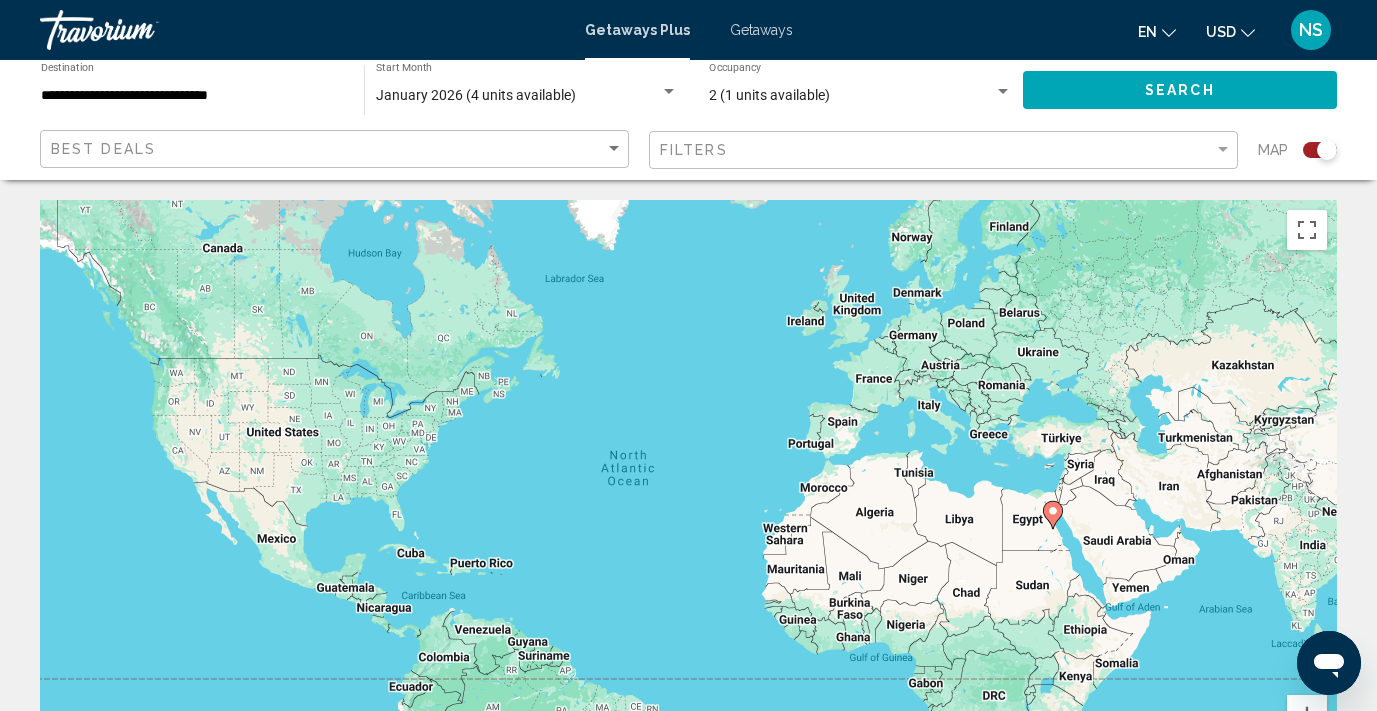 scroll, scrollTop: 0, scrollLeft: 0, axis: both 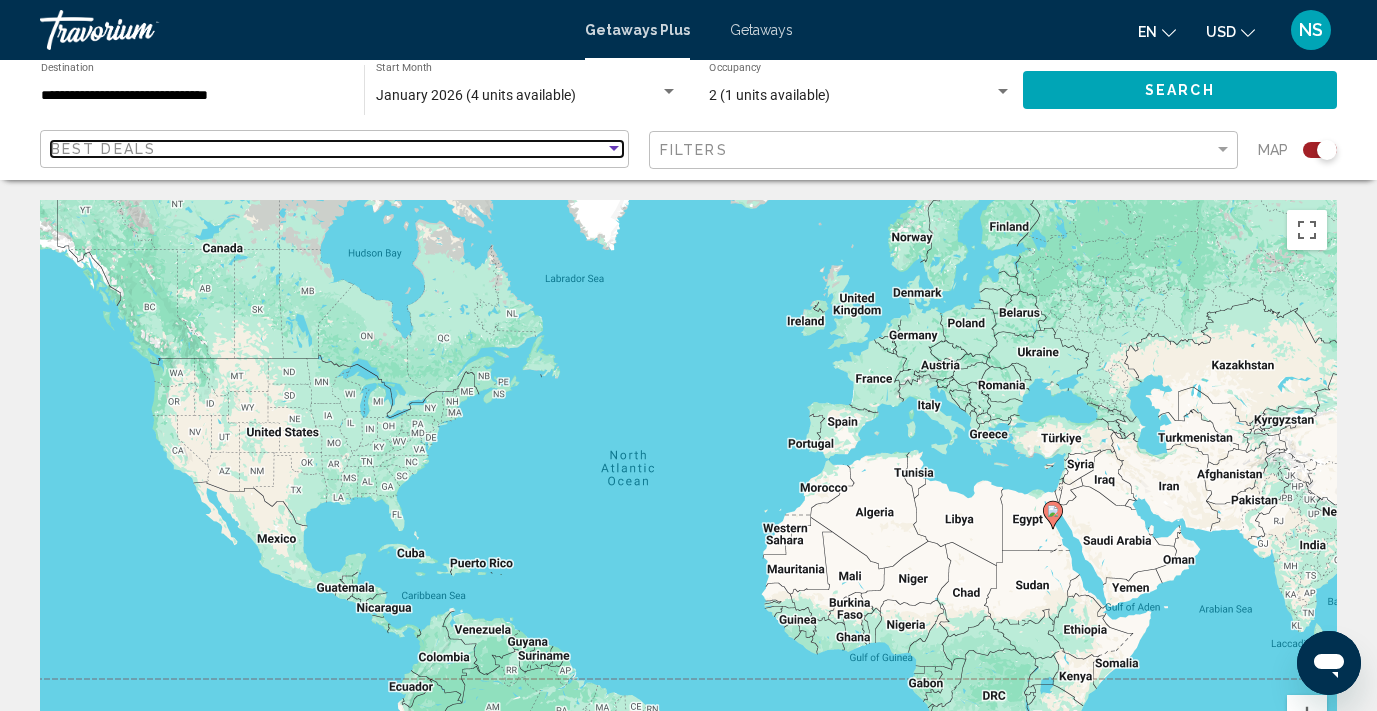 click at bounding box center [614, 149] 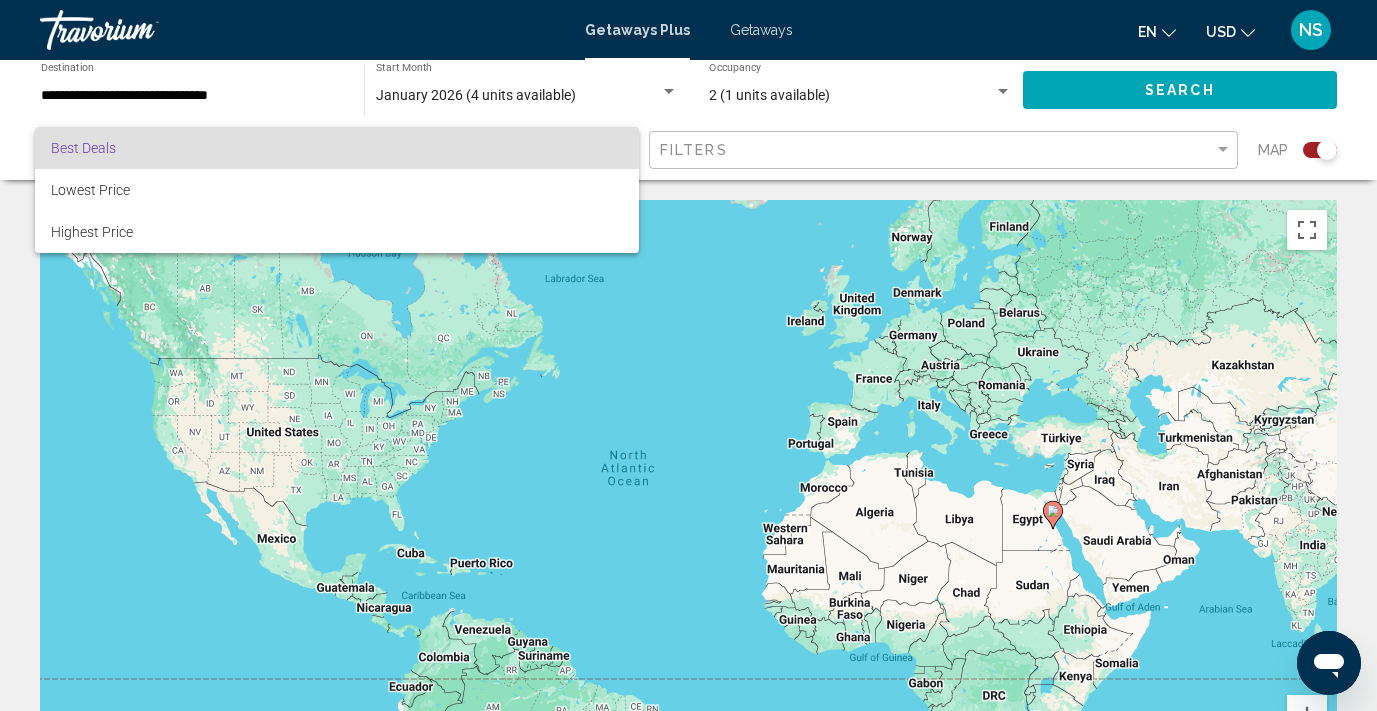 click at bounding box center (688, 355) 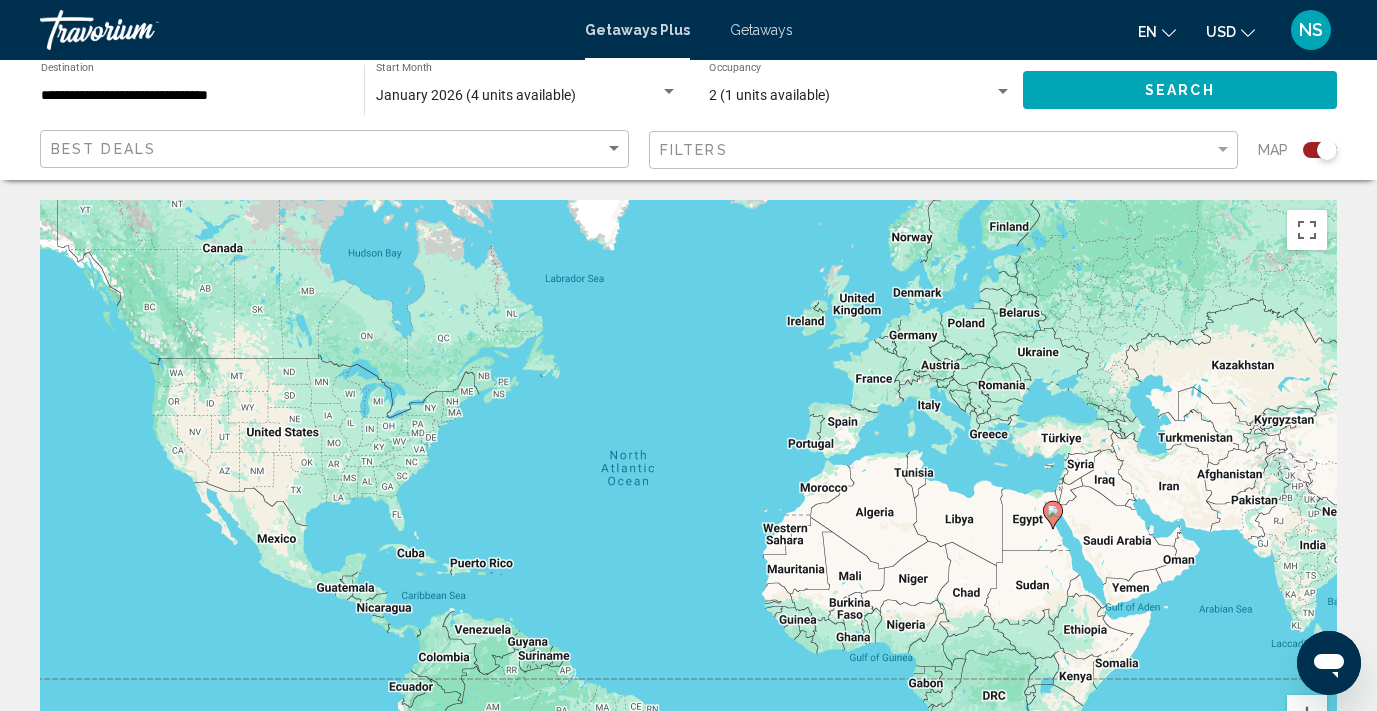 scroll, scrollTop: 0, scrollLeft: 0, axis: both 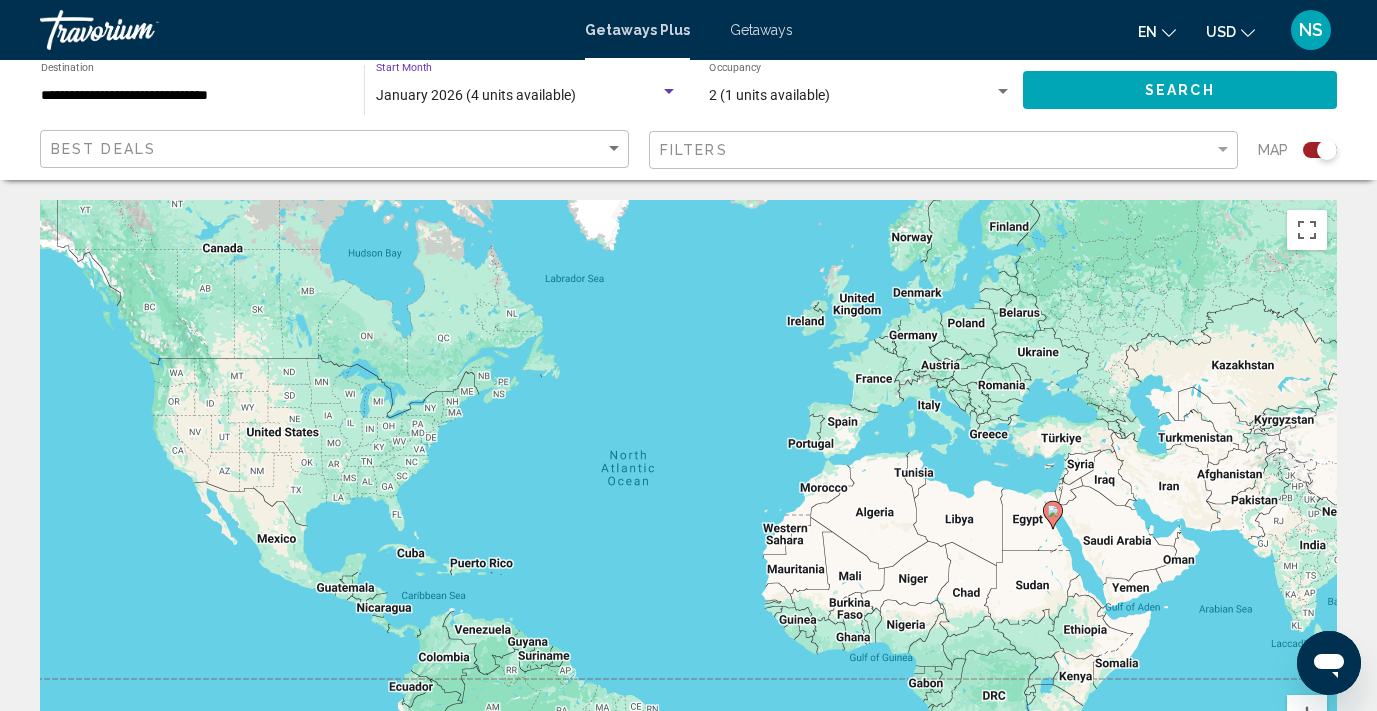 click on "January 2026 (4 units available)" at bounding box center (476, 95) 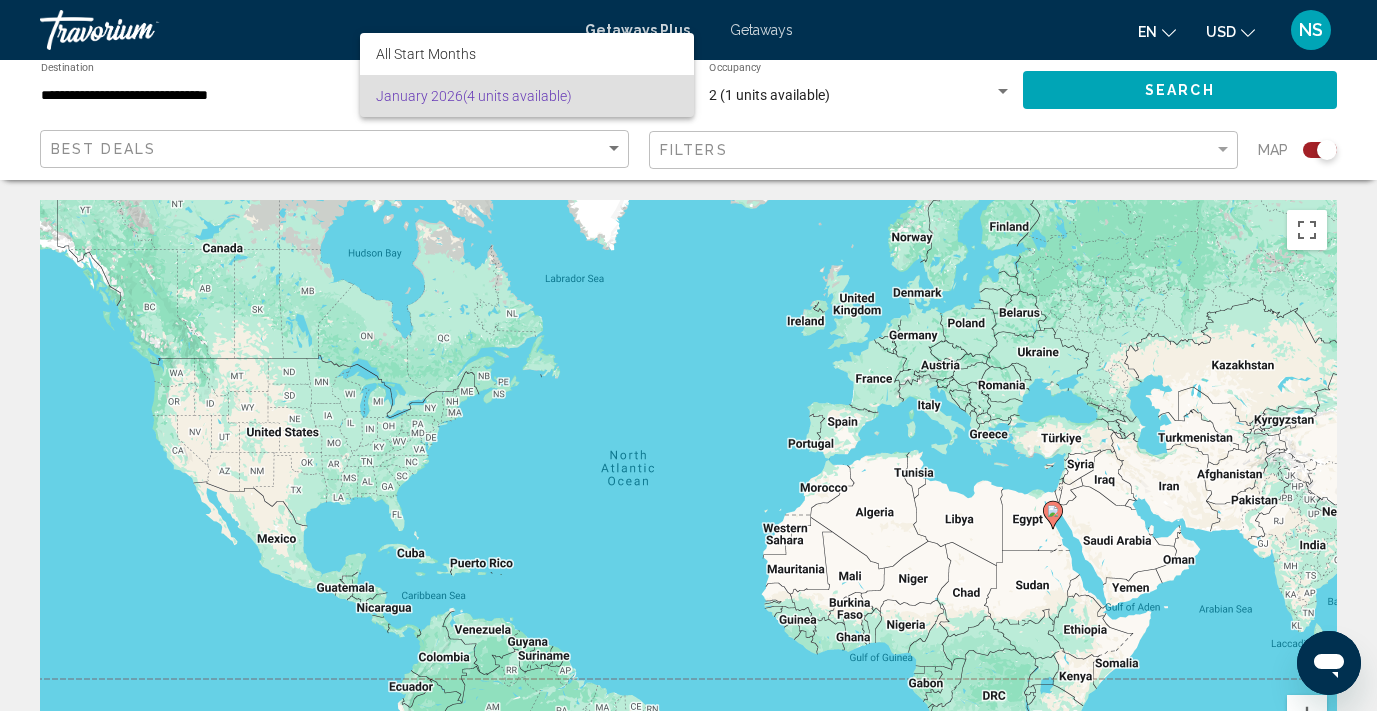 click at bounding box center [688, 355] 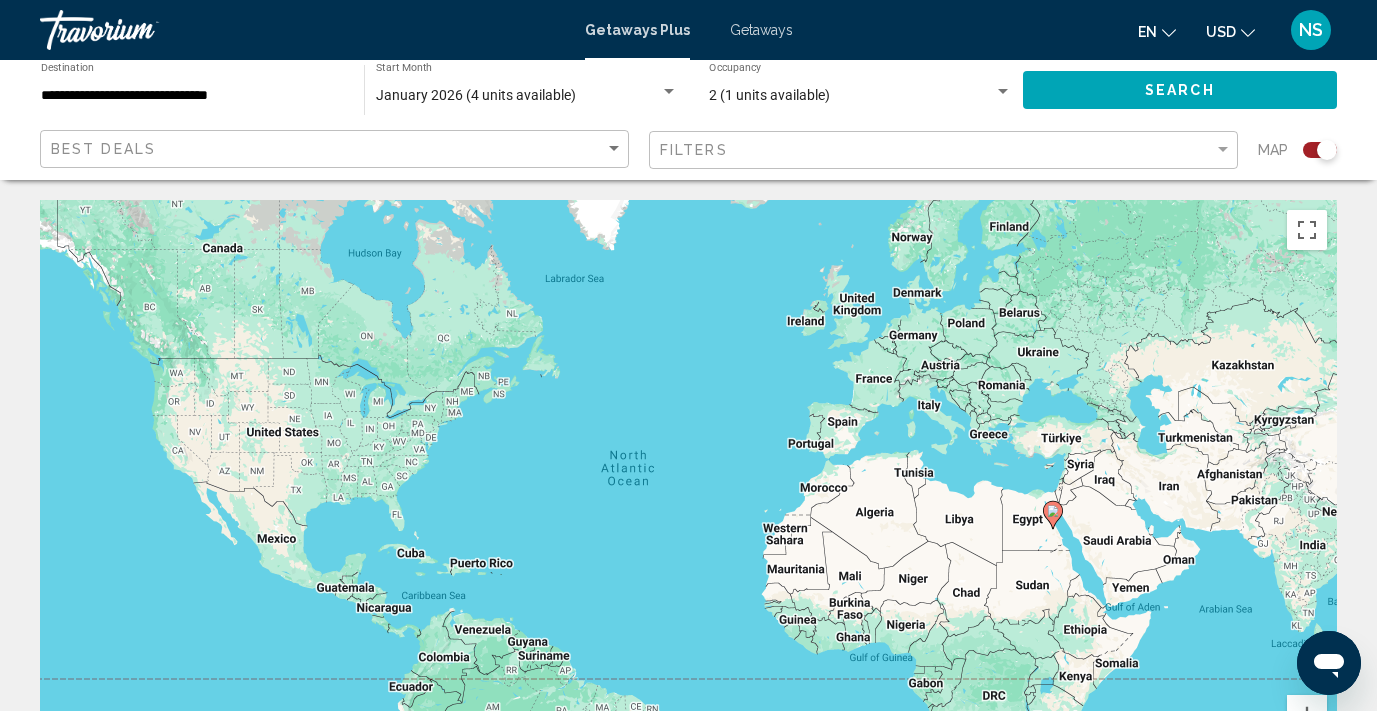 click on "Getaways" at bounding box center (761, 30) 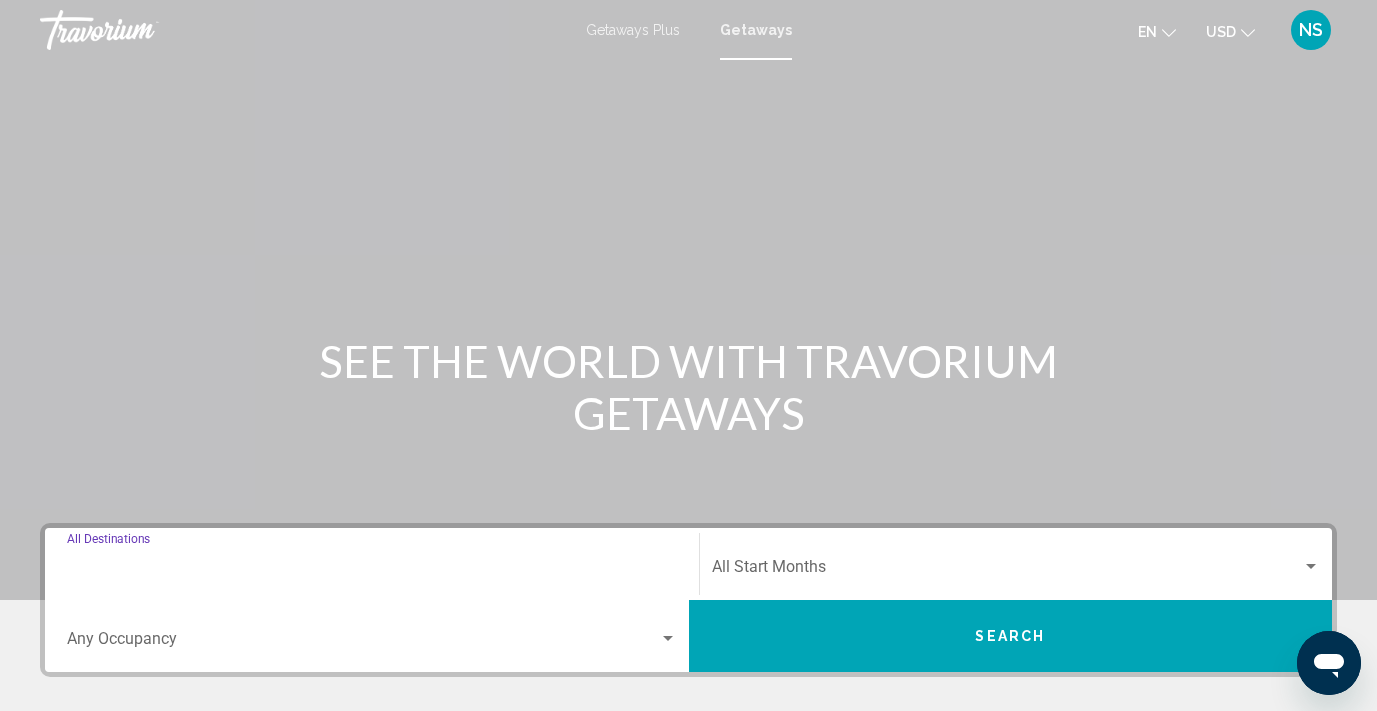 click on "Destination All Destinations" at bounding box center [372, 571] 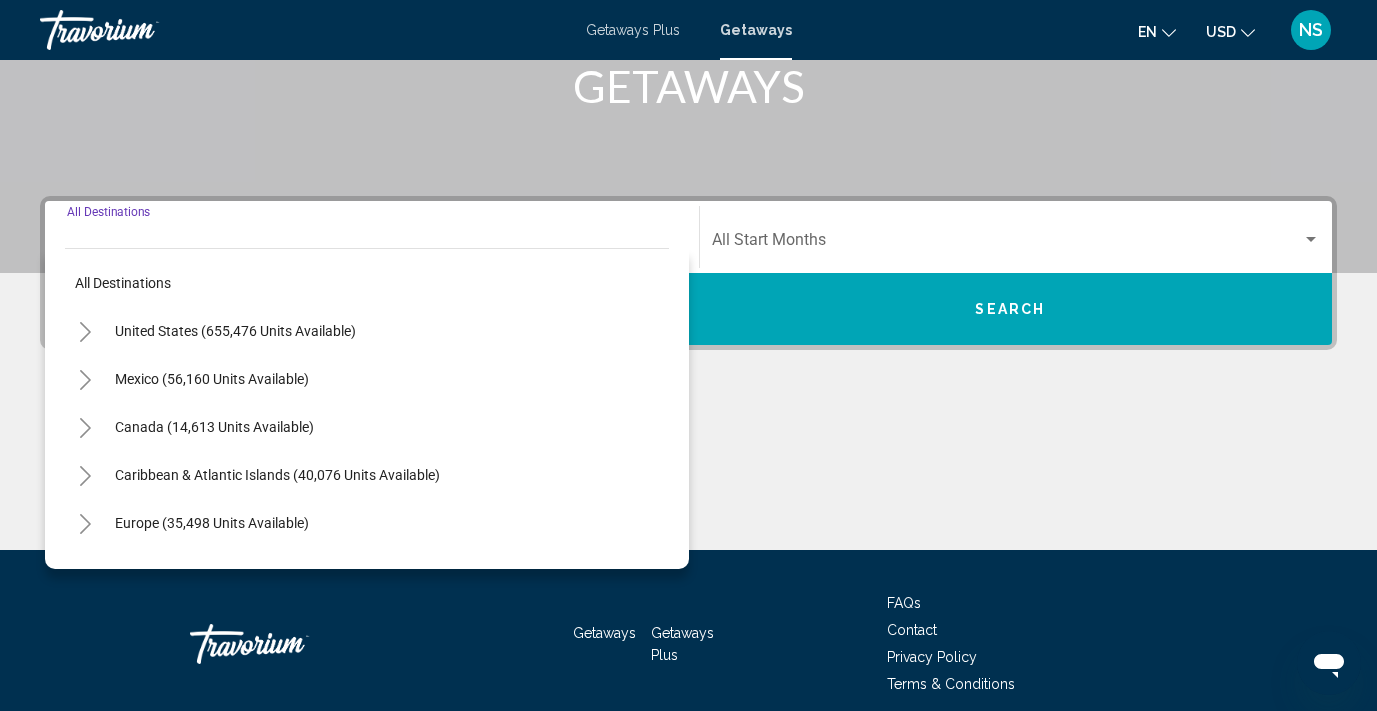 scroll, scrollTop: 411, scrollLeft: 0, axis: vertical 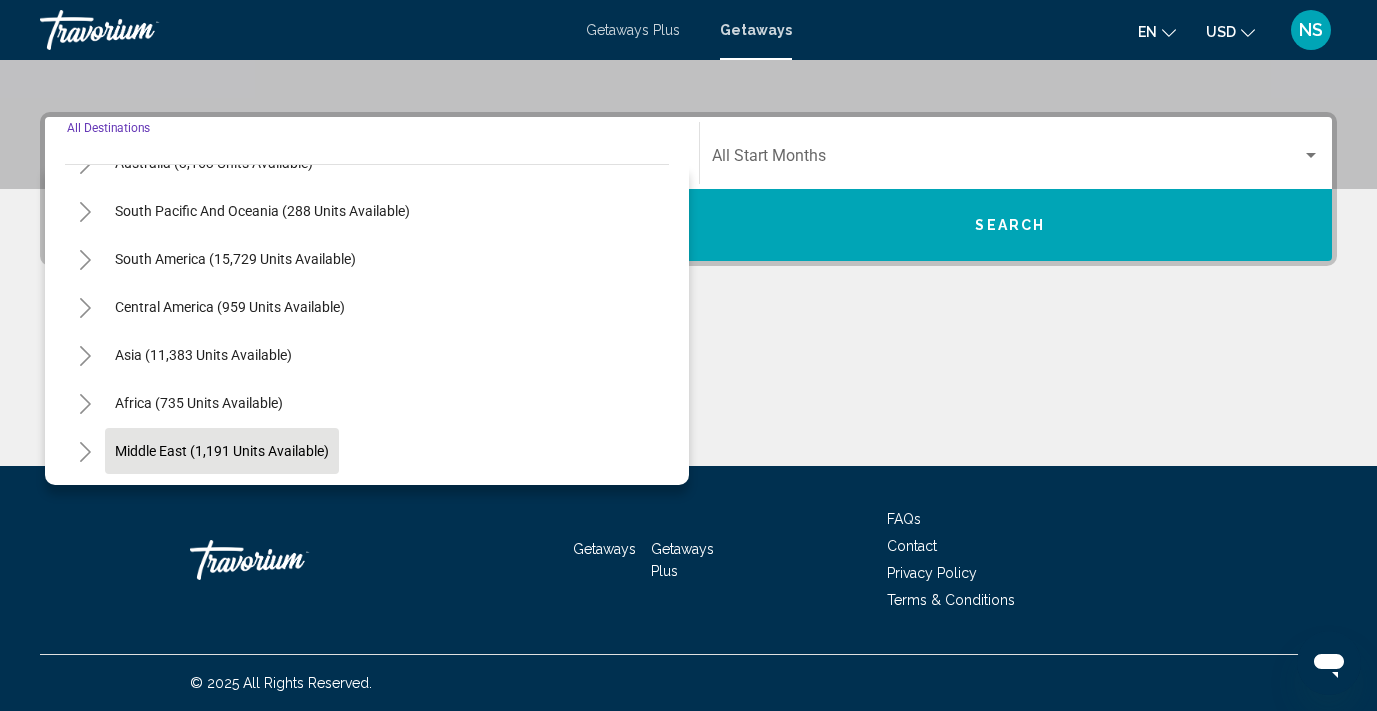 click on "Middle East (1,191 units available)" 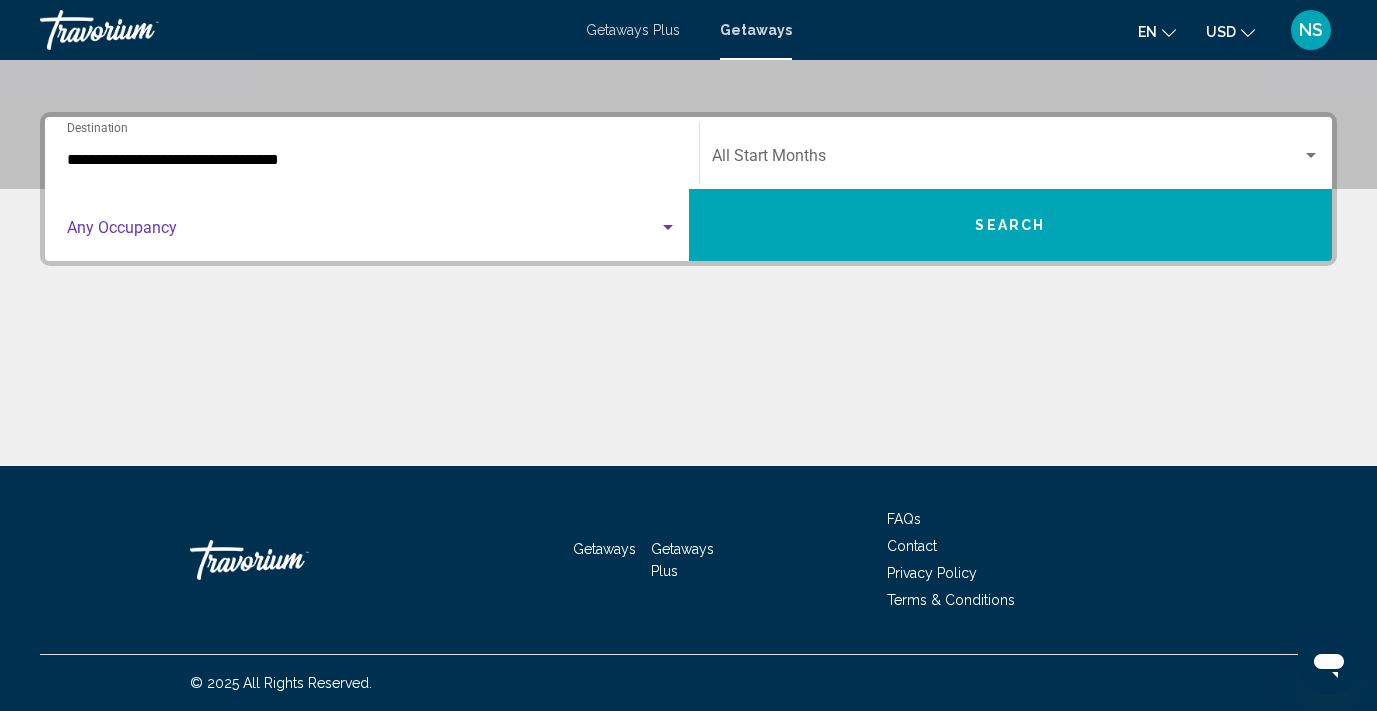 click at bounding box center [363, 232] 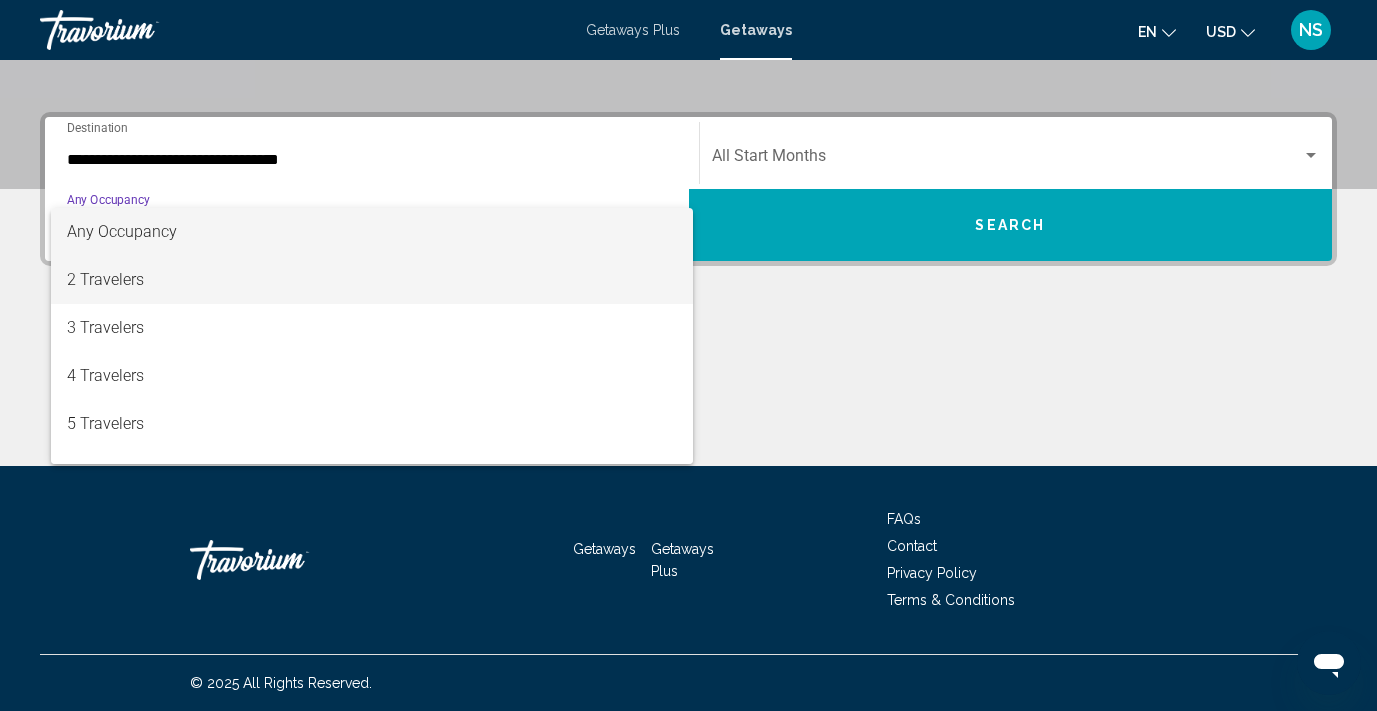 click on "2 Travelers" at bounding box center [372, 280] 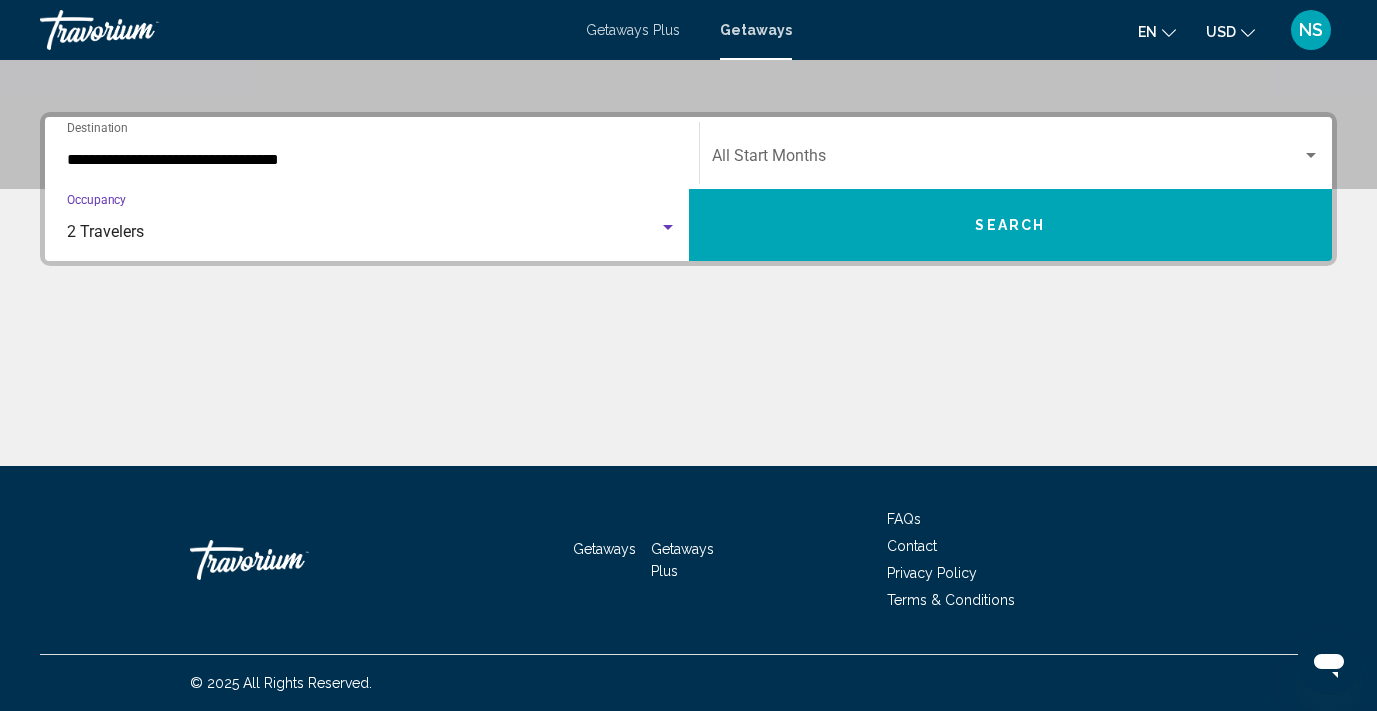 click on "Start Month All Start Months" 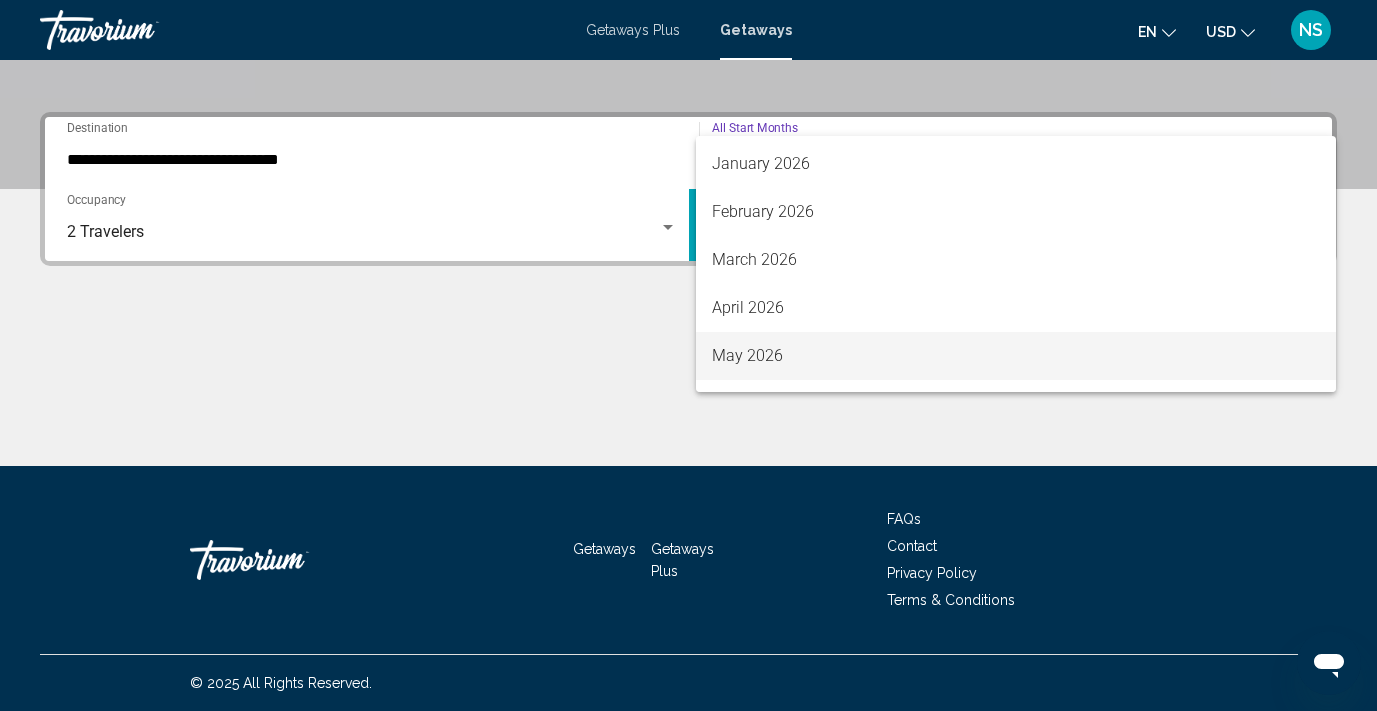 scroll, scrollTop: 265, scrollLeft: 0, axis: vertical 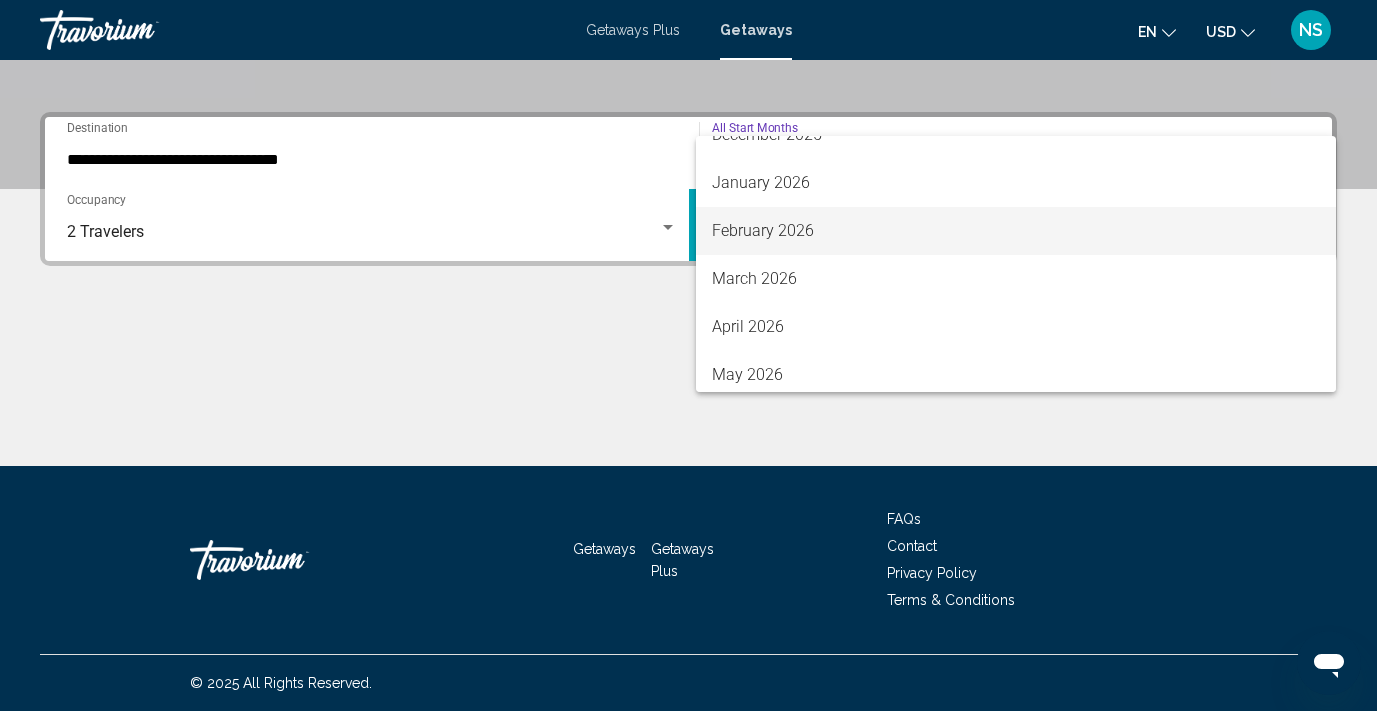 click on "February 2026" at bounding box center (1016, 231) 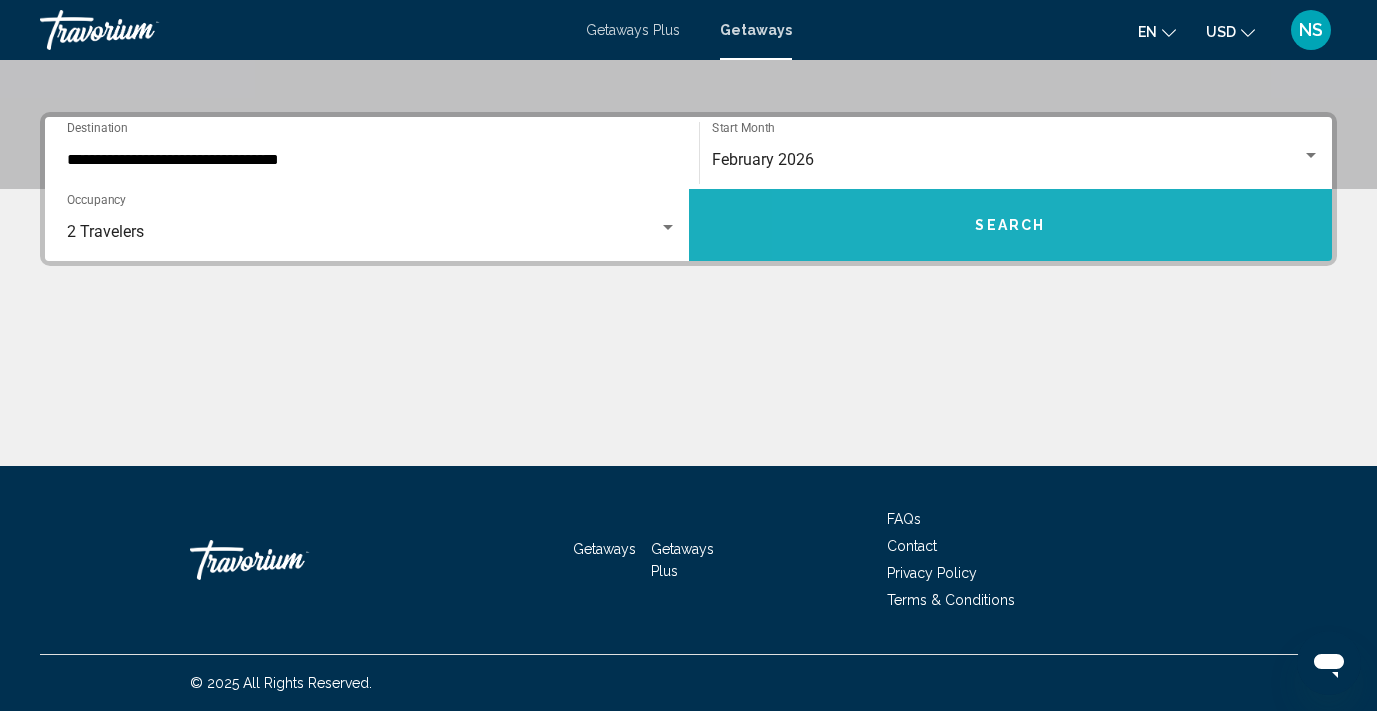 click on "Search" at bounding box center [1011, 225] 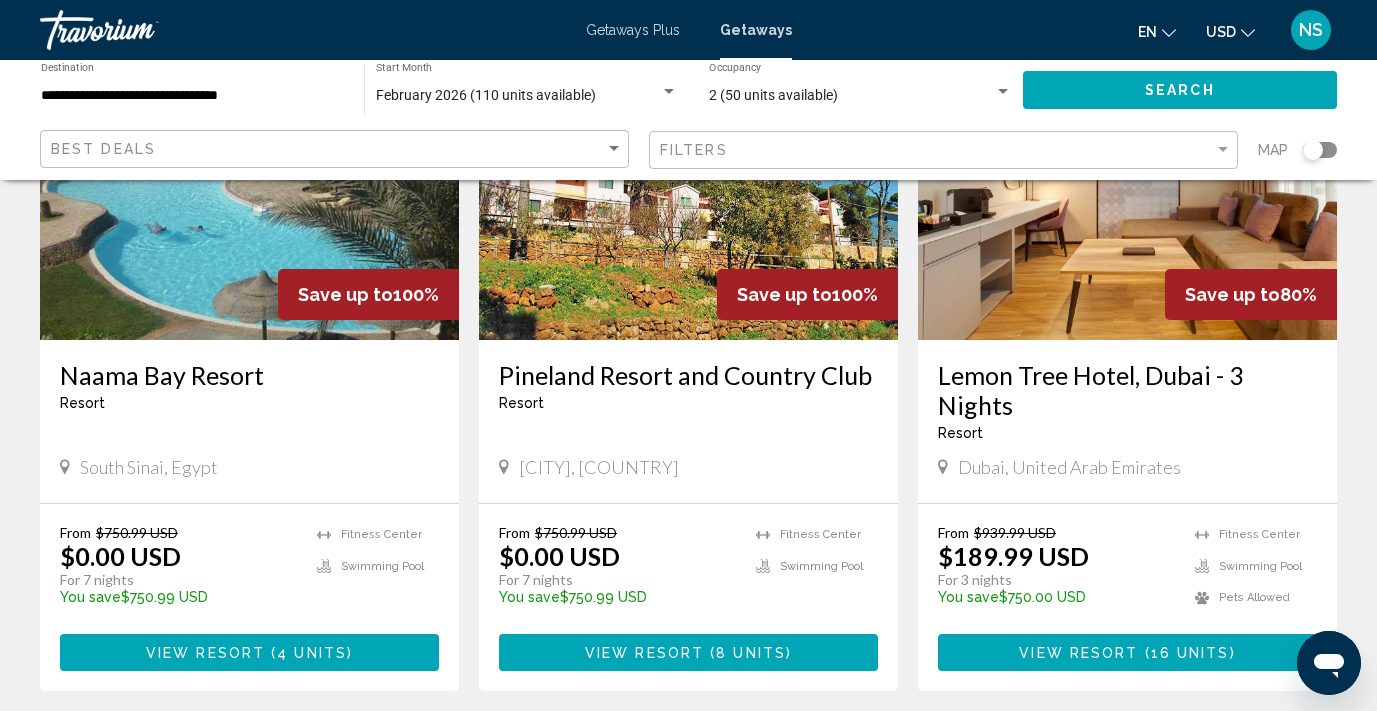 scroll, scrollTop: 1615, scrollLeft: 0, axis: vertical 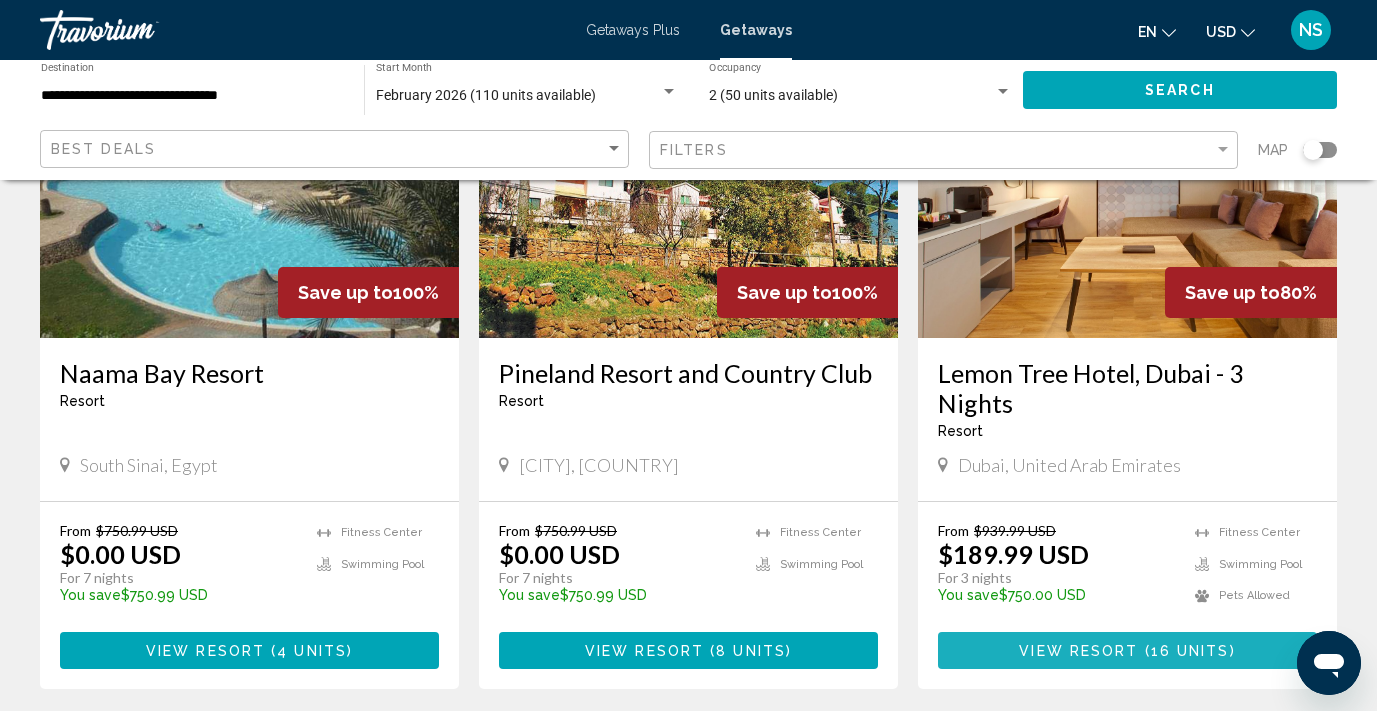 click on "View Resort" at bounding box center [1078, 651] 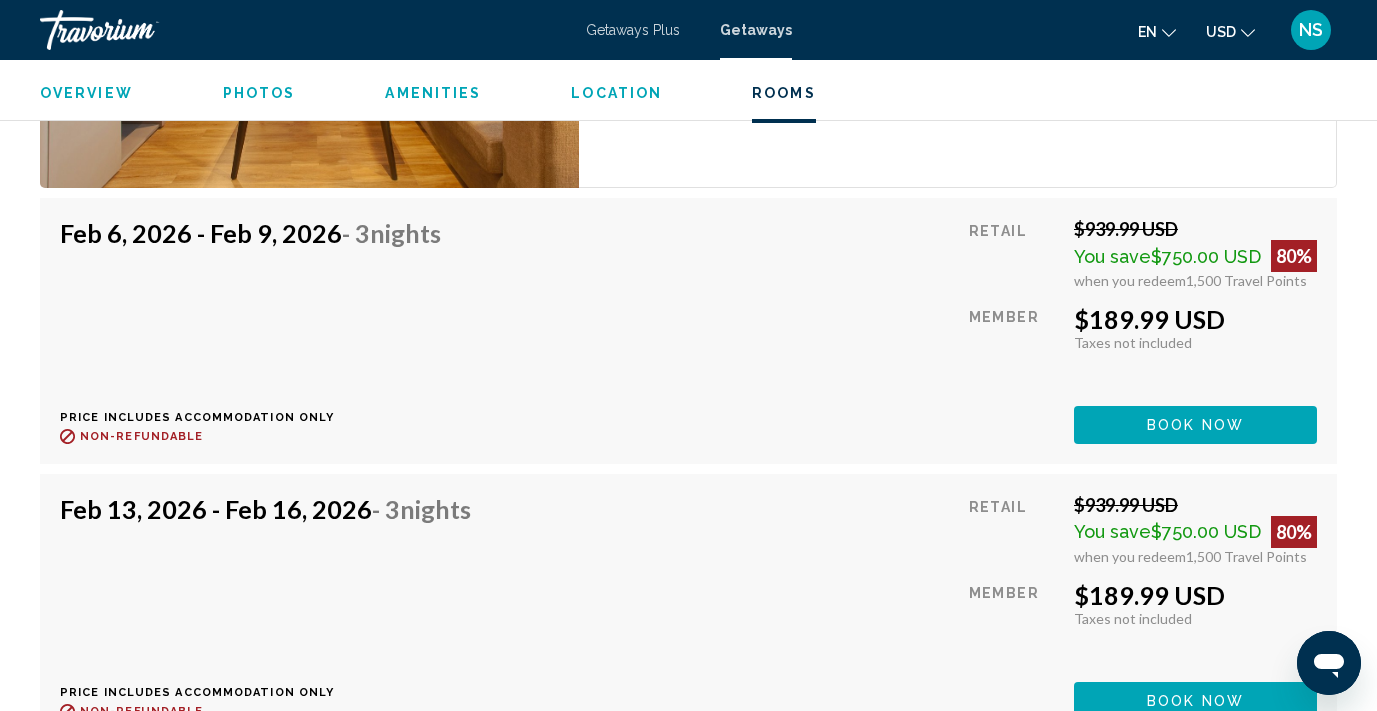 scroll, scrollTop: 4246, scrollLeft: 0, axis: vertical 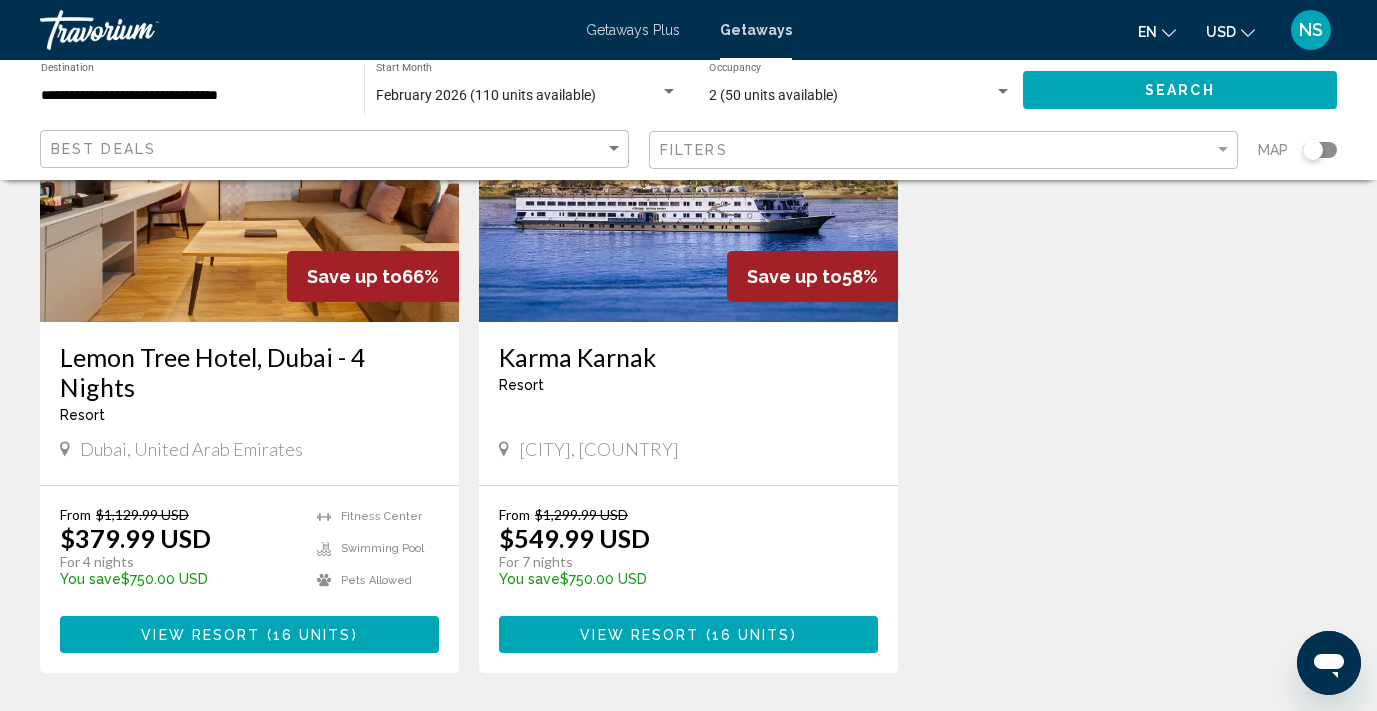 click on "16 units" at bounding box center [312, 635] 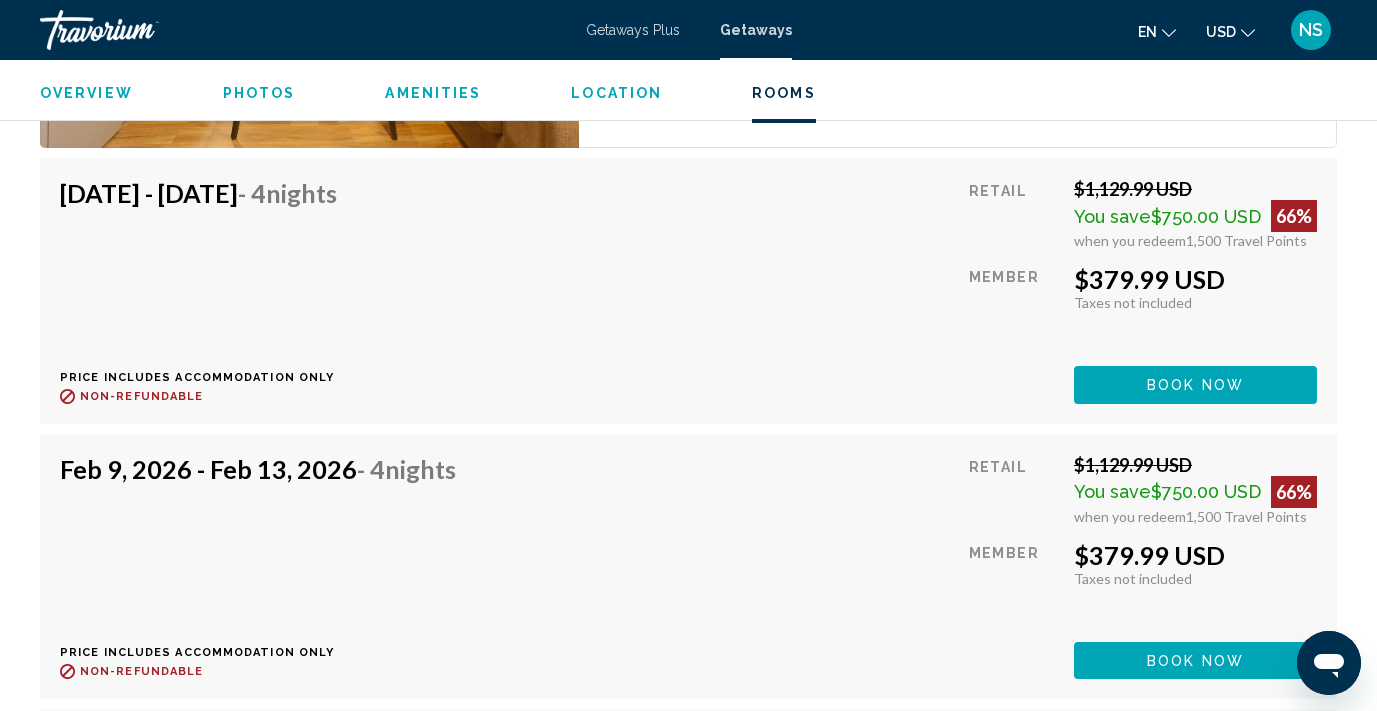 scroll, scrollTop: 4288, scrollLeft: 0, axis: vertical 